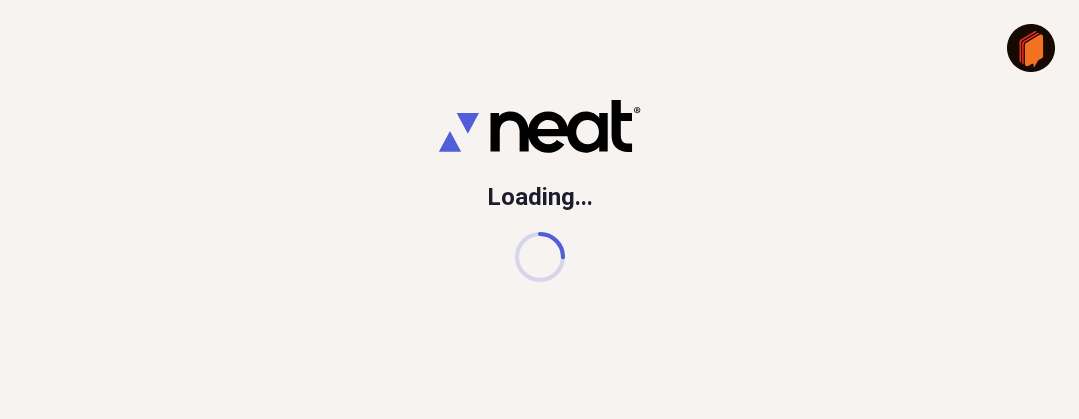 scroll, scrollTop: 0, scrollLeft: 0, axis: both 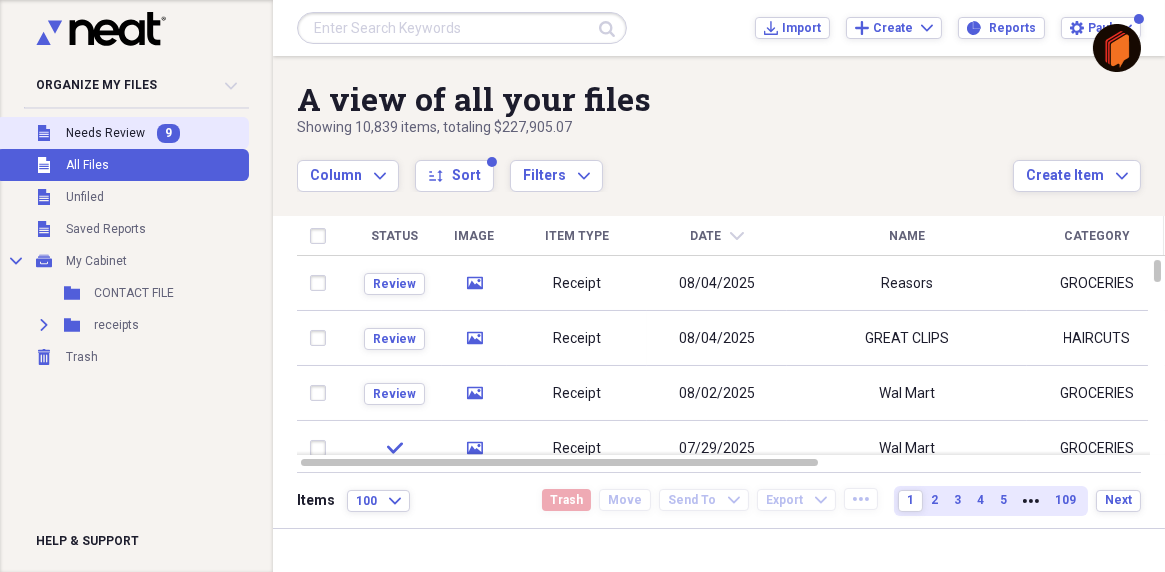 click on "9" at bounding box center (168, 133) 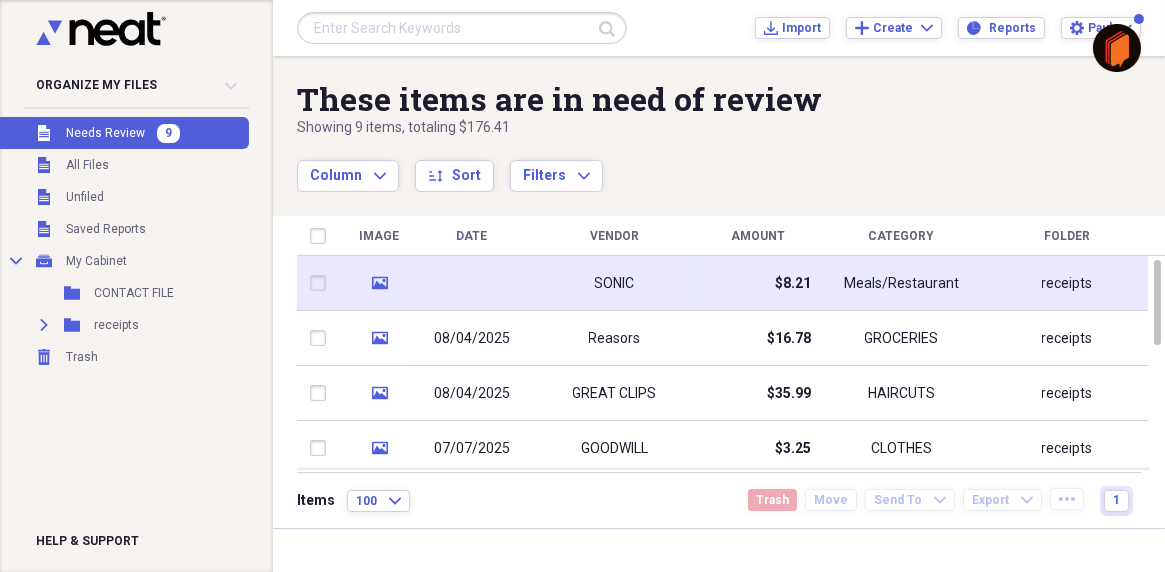 click on "SONIC" at bounding box center [615, 284] 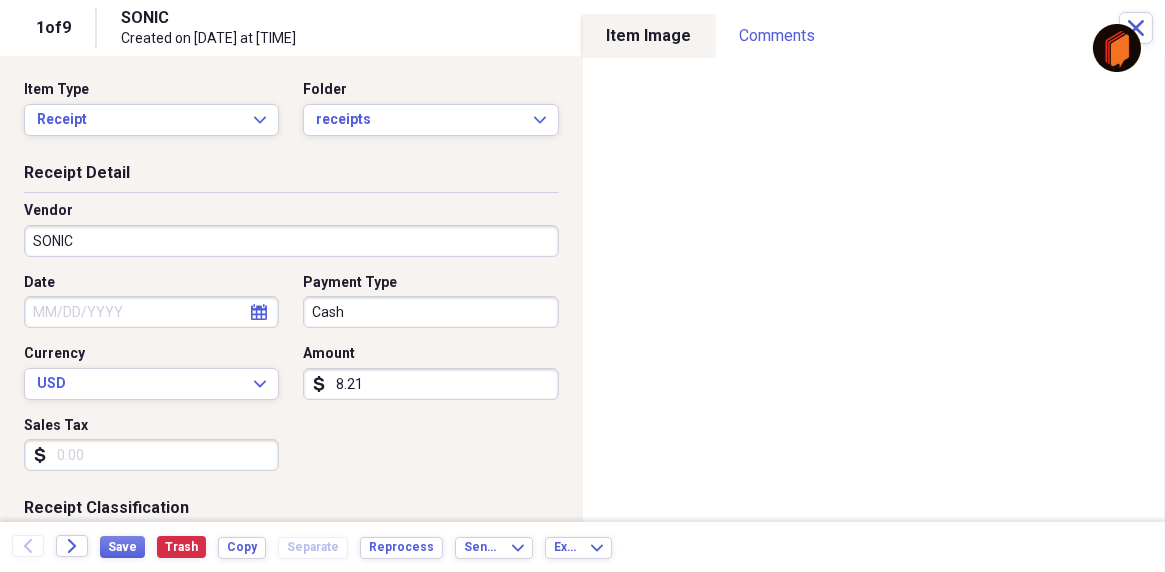 click on "calendar" 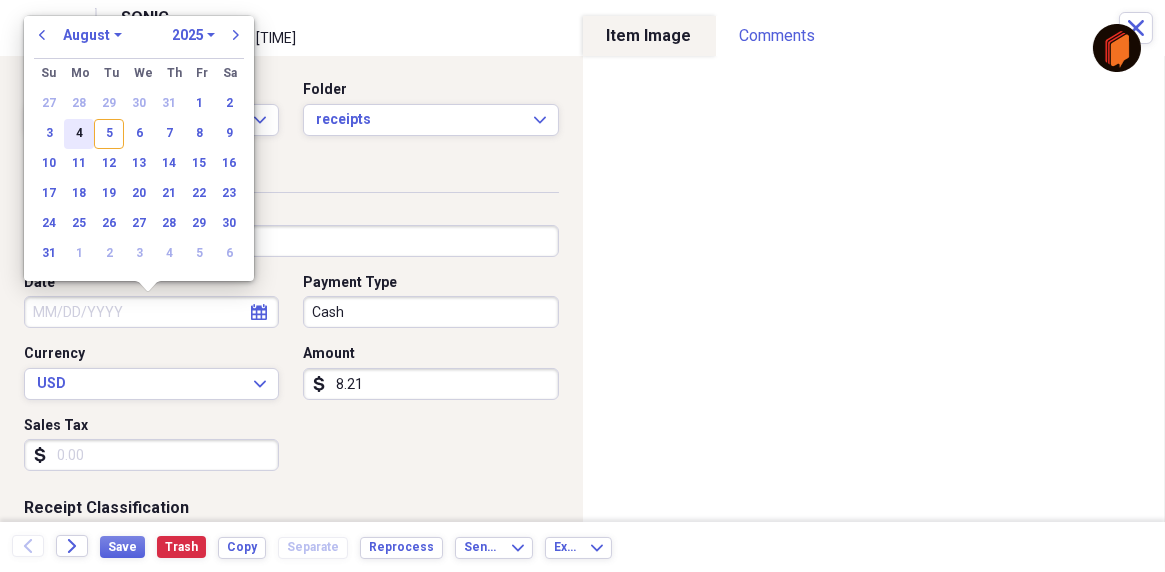 click on "4" at bounding box center (79, 134) 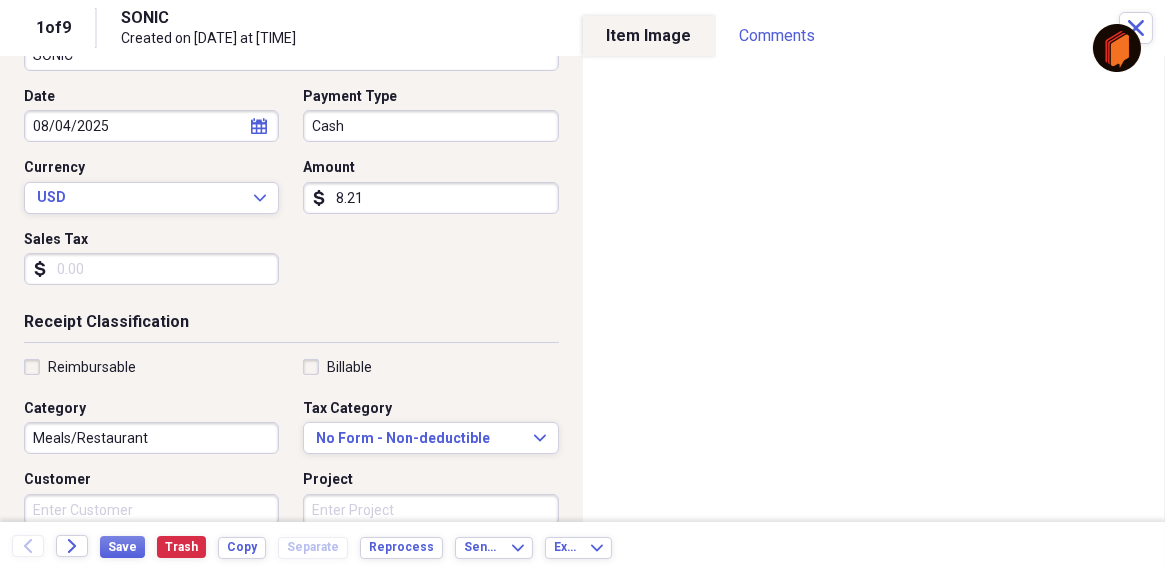 scroll, scrollTop: 200, scrollLeft: 0, axis: vertical 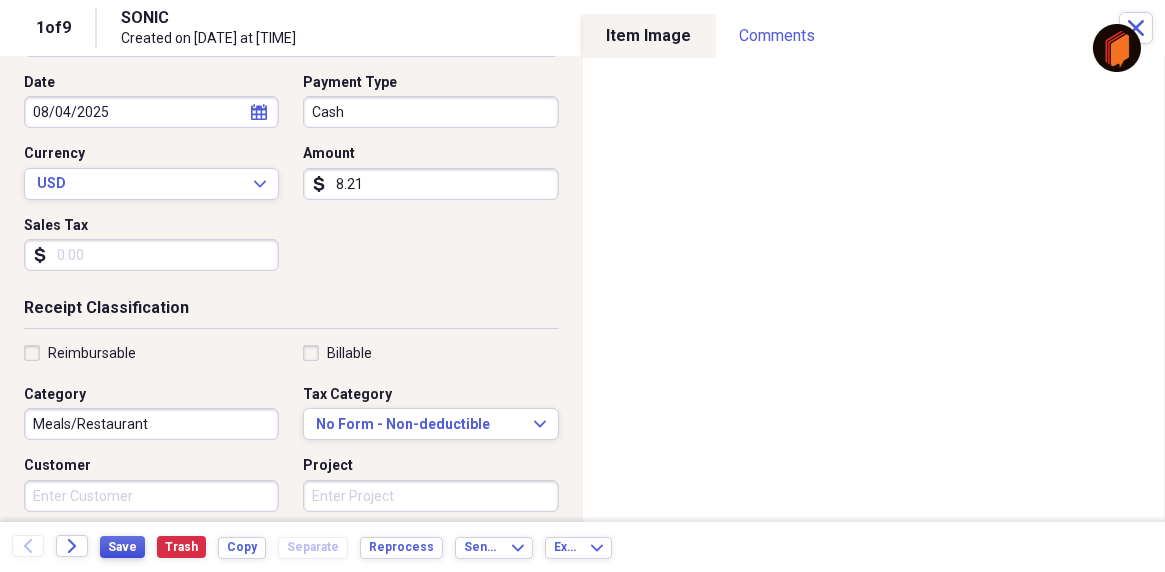 click on "Save" at bounding box center [122, 547] 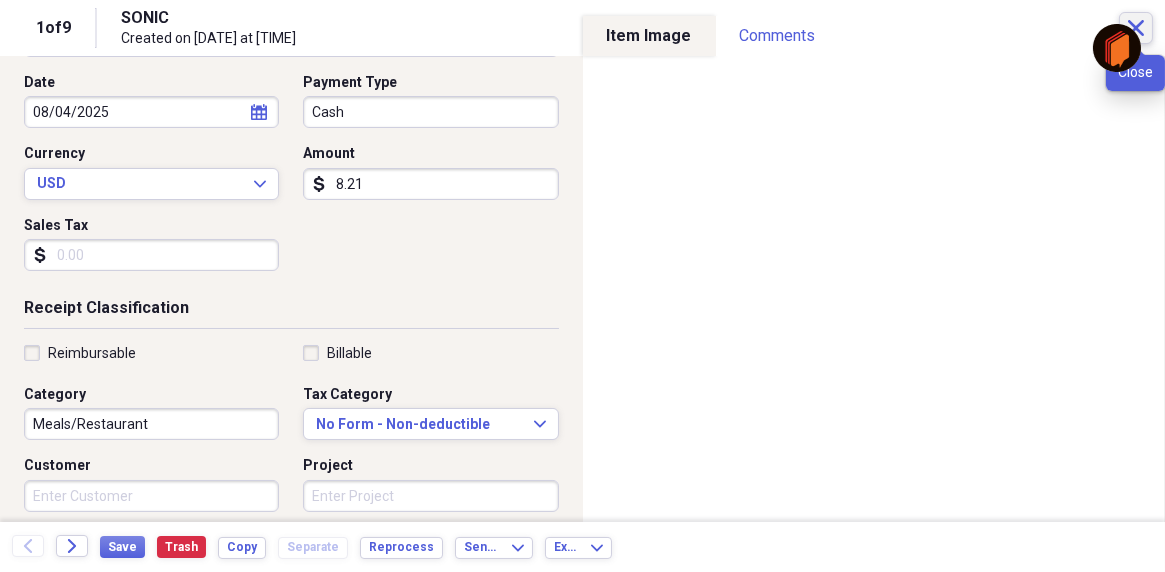 click on "Close" at bounding box center [1136, 28] 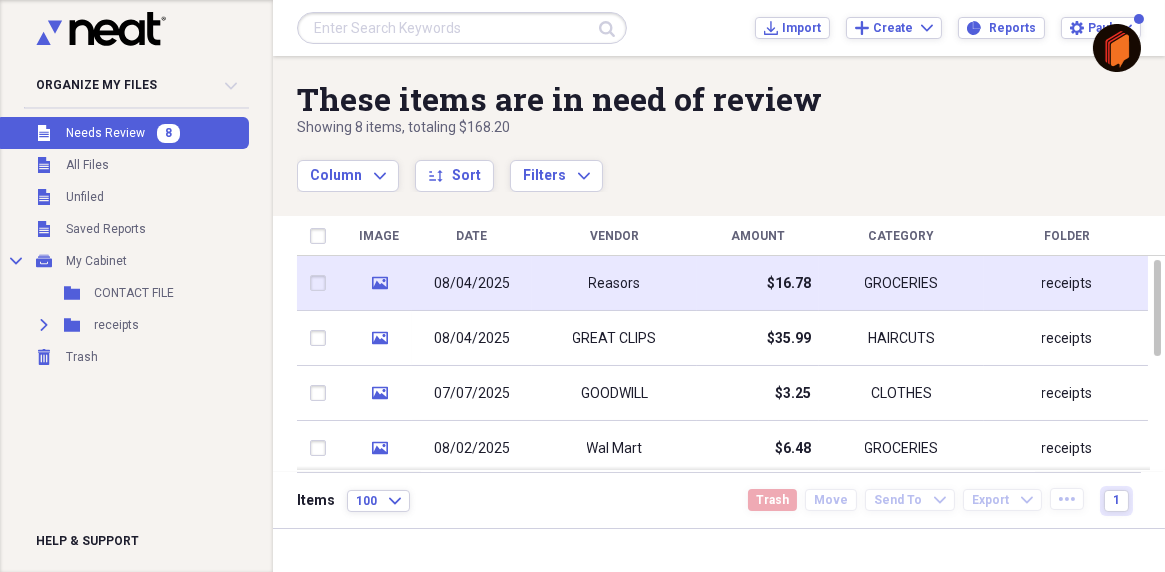 click on "Reasors" at bounding box center [614, 283] 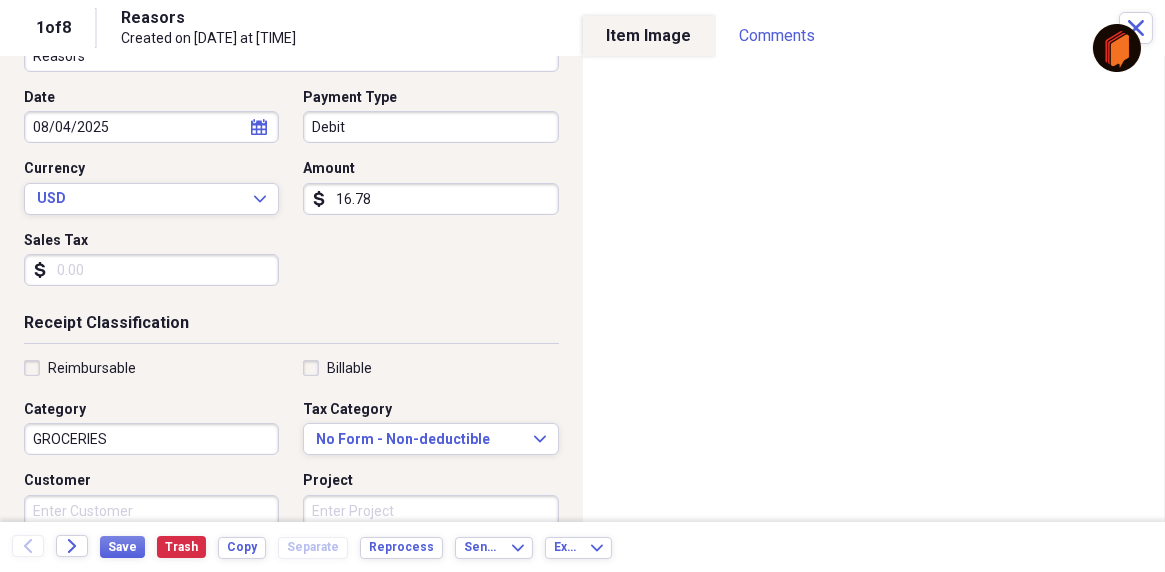 scroll, scrollTop: 200, scrollLeft: 0, axis: vertical 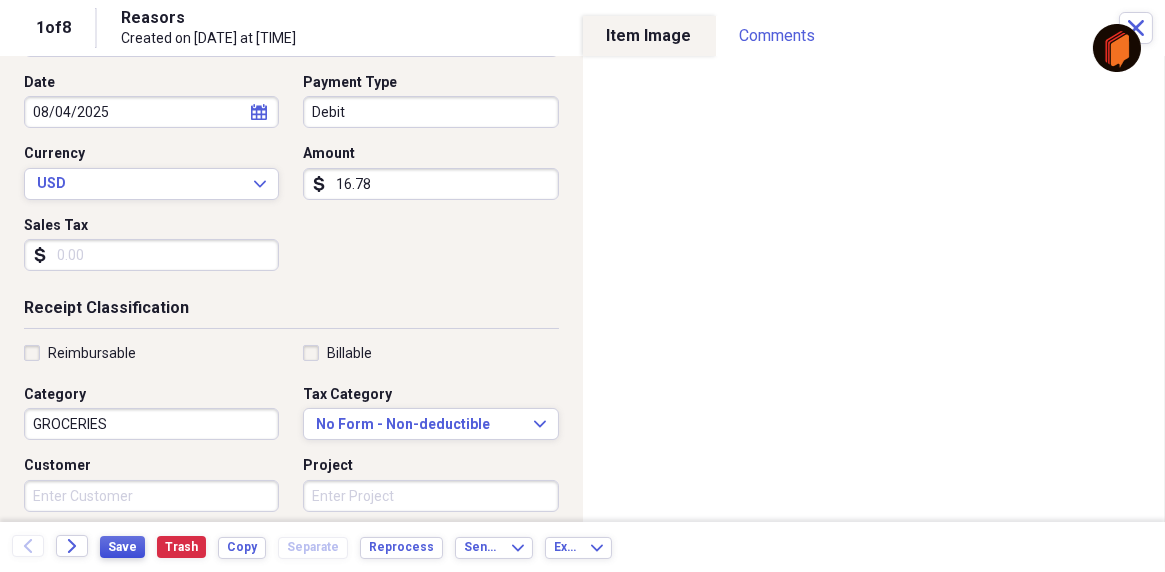 click on "Save" at bounding box center [122, 547] 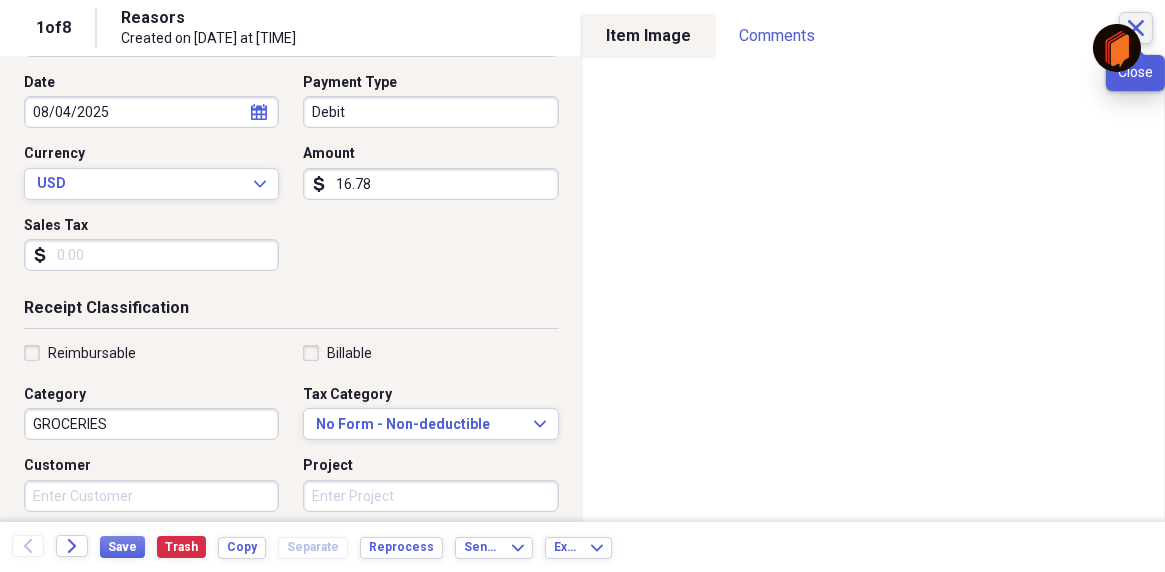 click on "Close" at bounding box center [1136, 28] 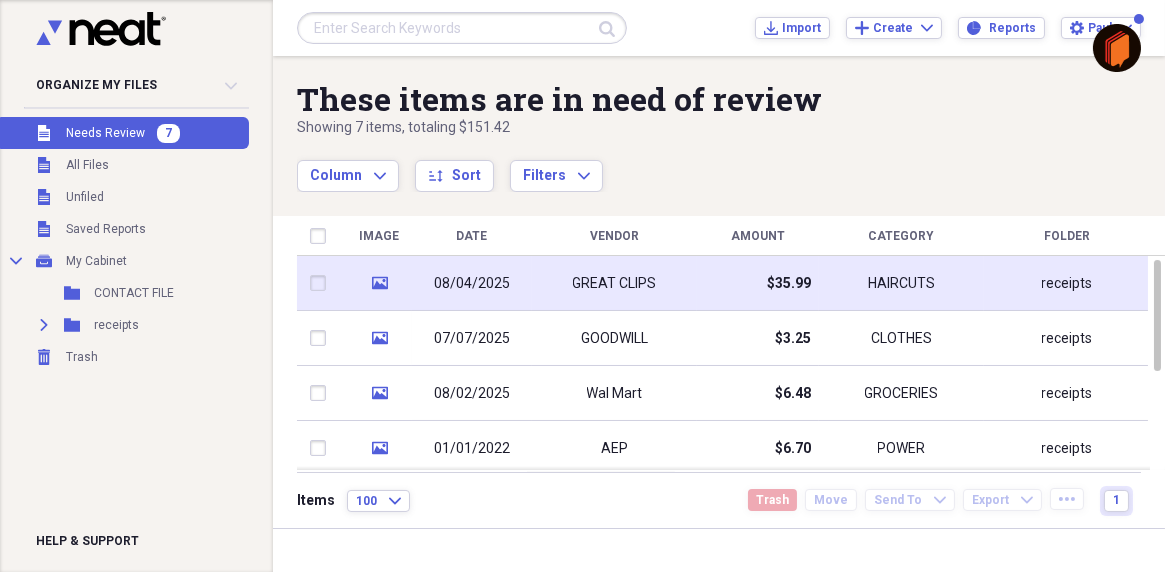 click on "GREAT CLIPS" at bounding box center [614, 283] 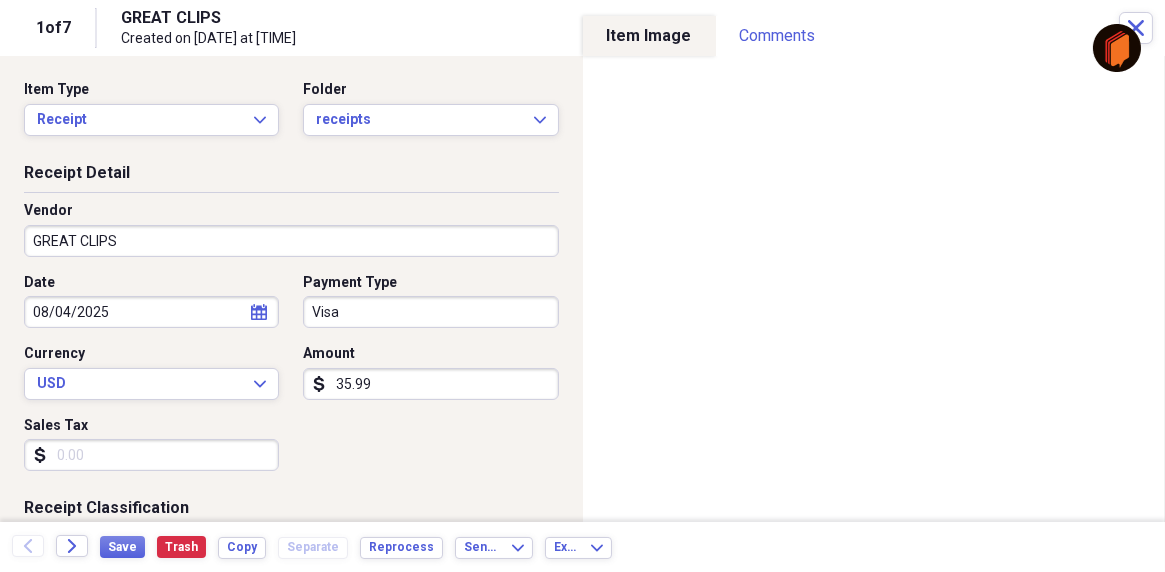 click on "Receipt Detail Vendor GREAT CLIPS Date [DATE] calendar Calendar Payment Type Visa Currency USD Expand Amount dollar-sign 35.99 Sales Tax dollar-sign" at bounding box center (291, 330) 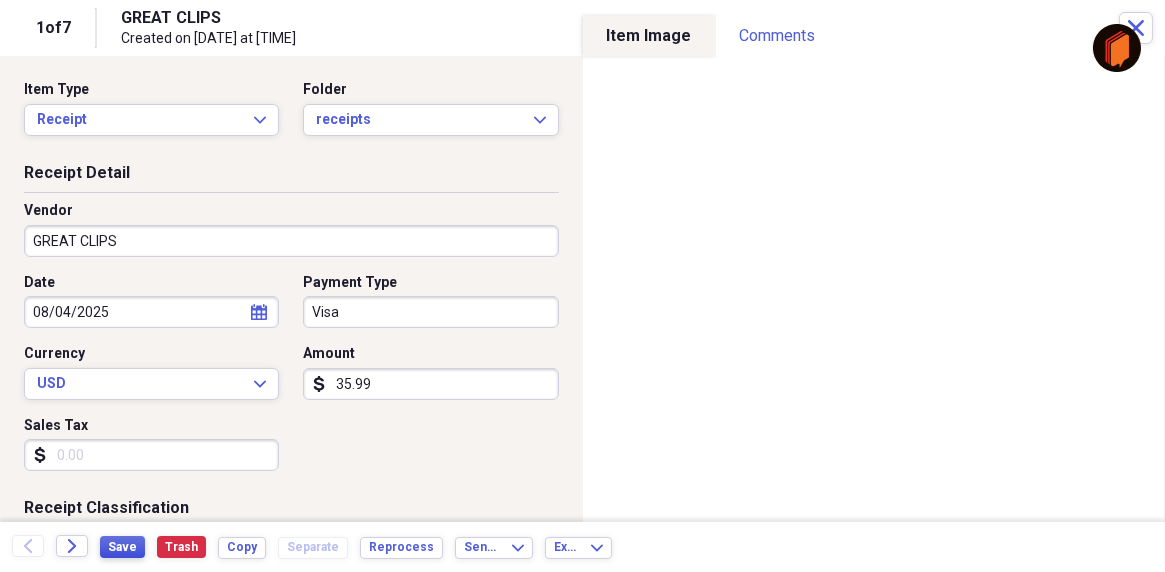 click on "Save" at bounding box center (122, 547) 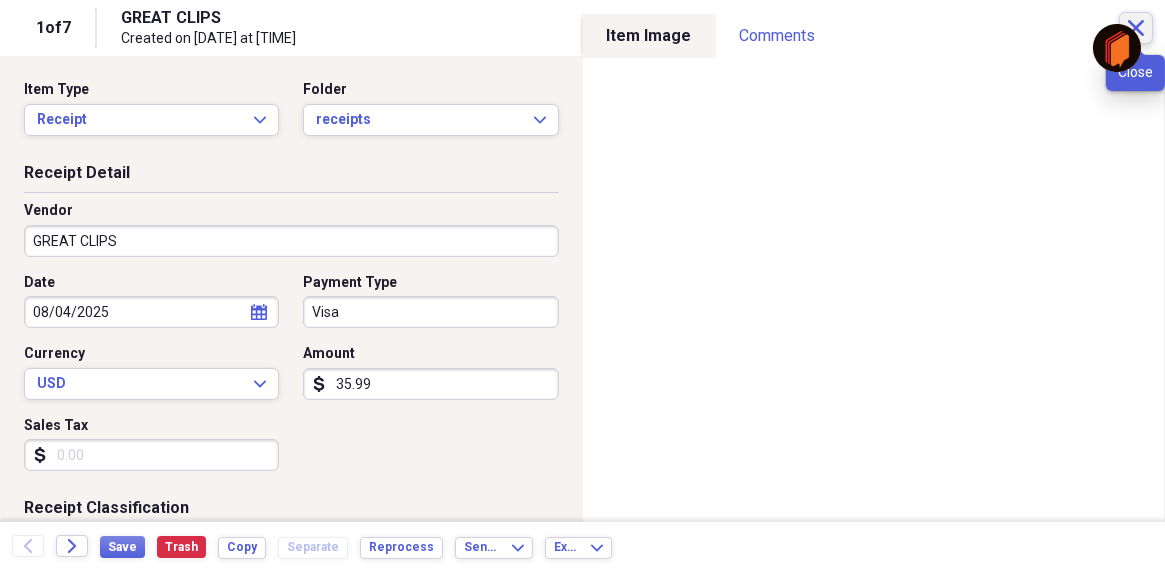 click on "Close" at bounding box center [1136, 28] 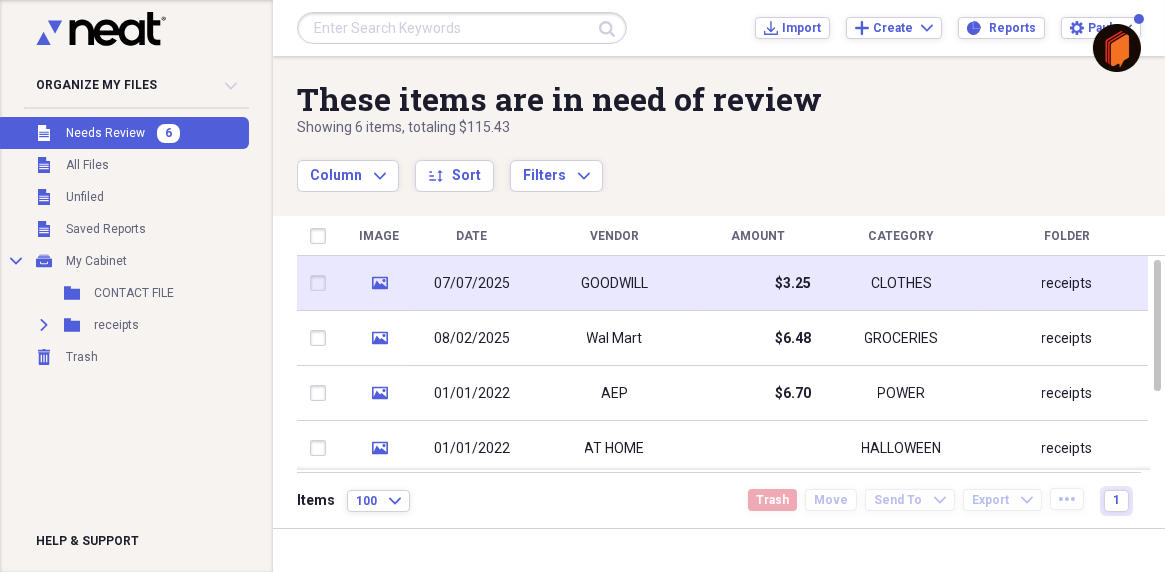 click on "GOODWILL" at bounding box center (614, 284) 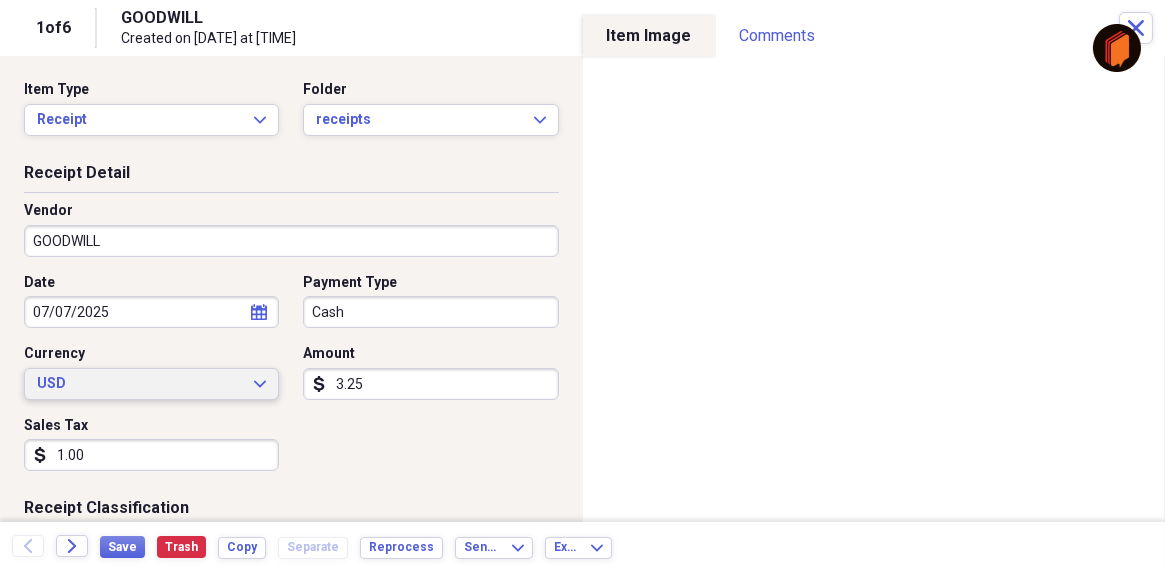 scroll, scrollTop: 200, scrollLeft: 0, axis: vertical 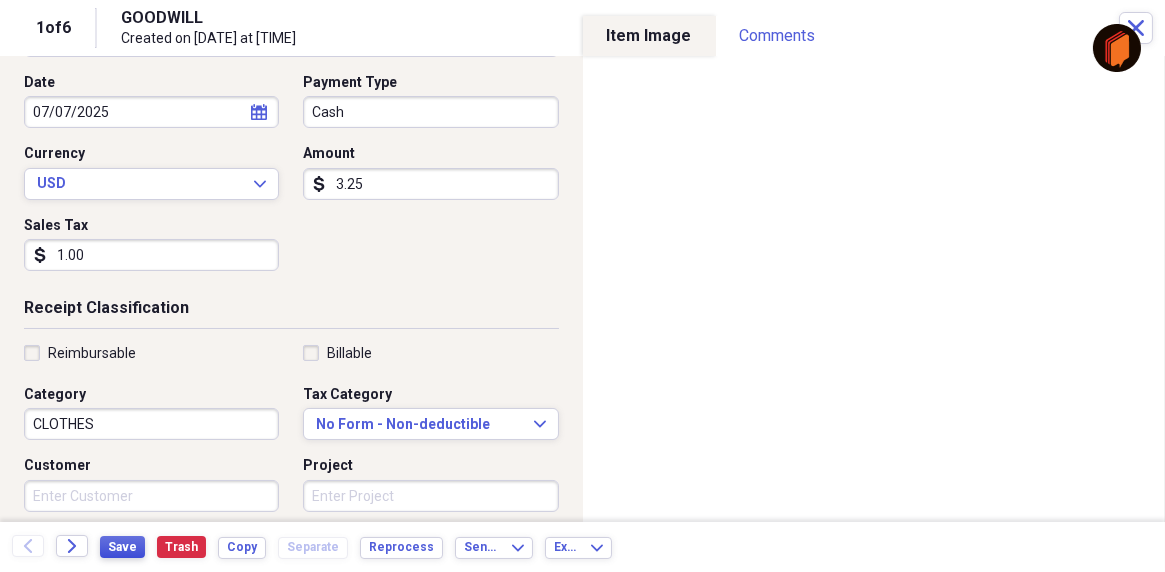 click on "Save" at bounding box center [122, 547] 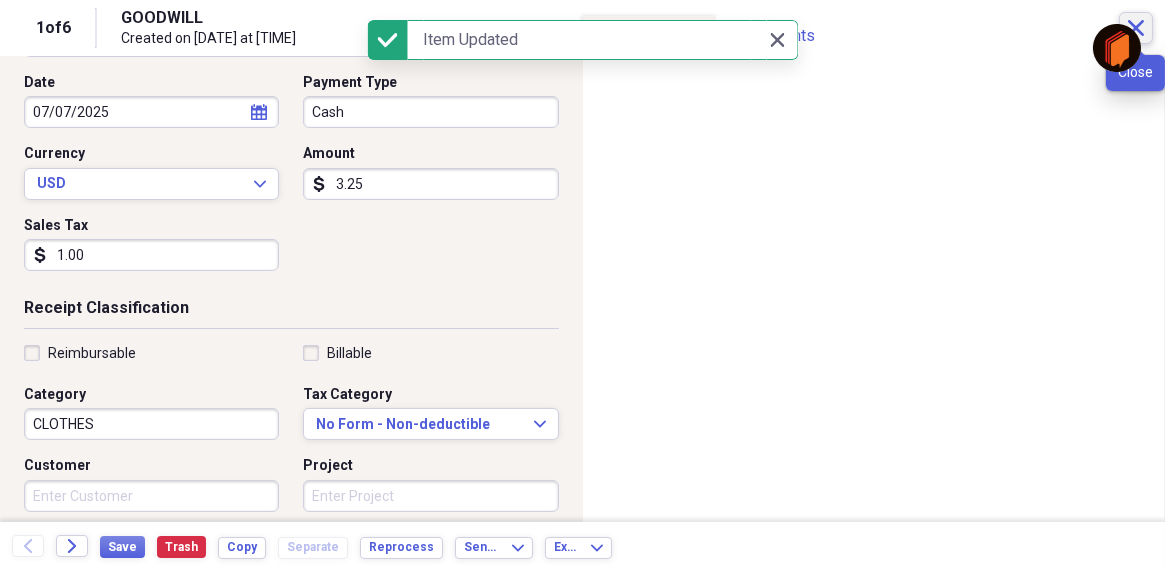 click on "Close" at bounding box center [1136, 28] 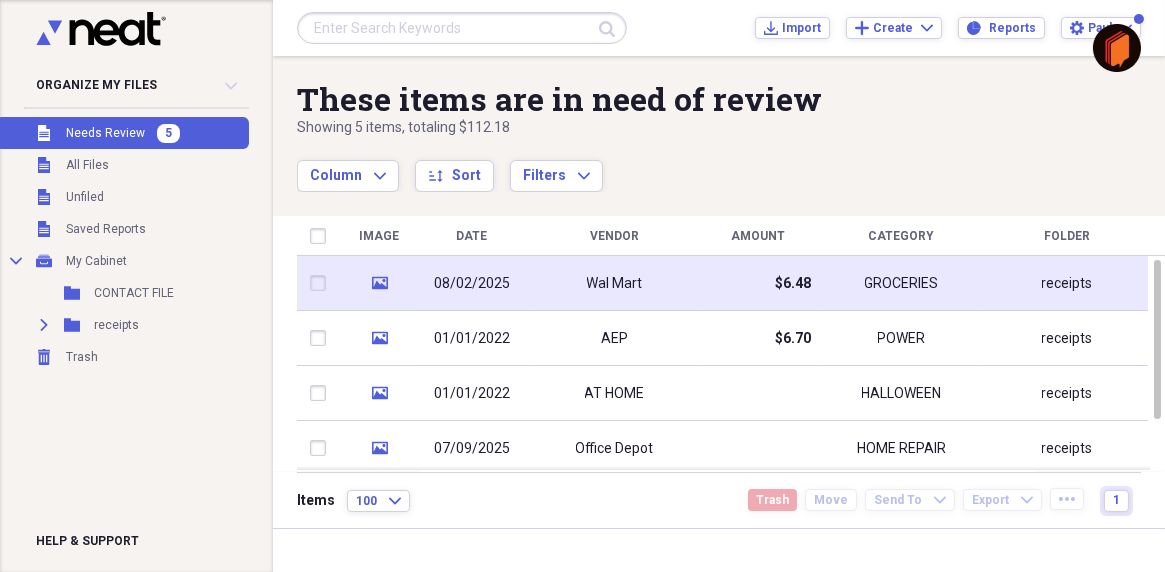 click on "Wal Mart" at bounding box center [614, 283] 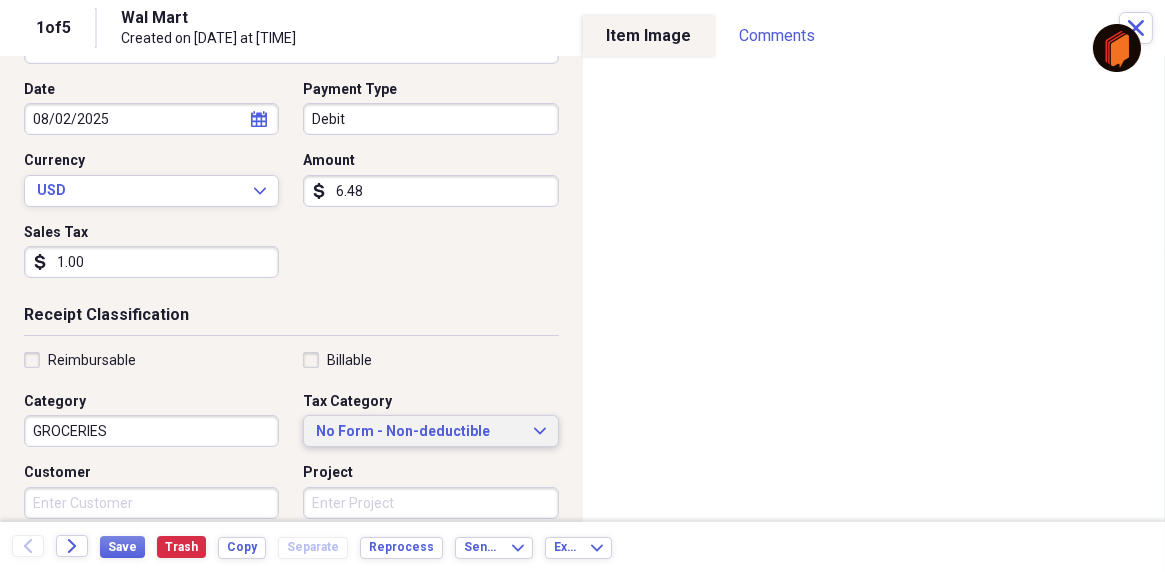 scroll, scrollTop: 200, scrollLeft: 0, axis: vertical 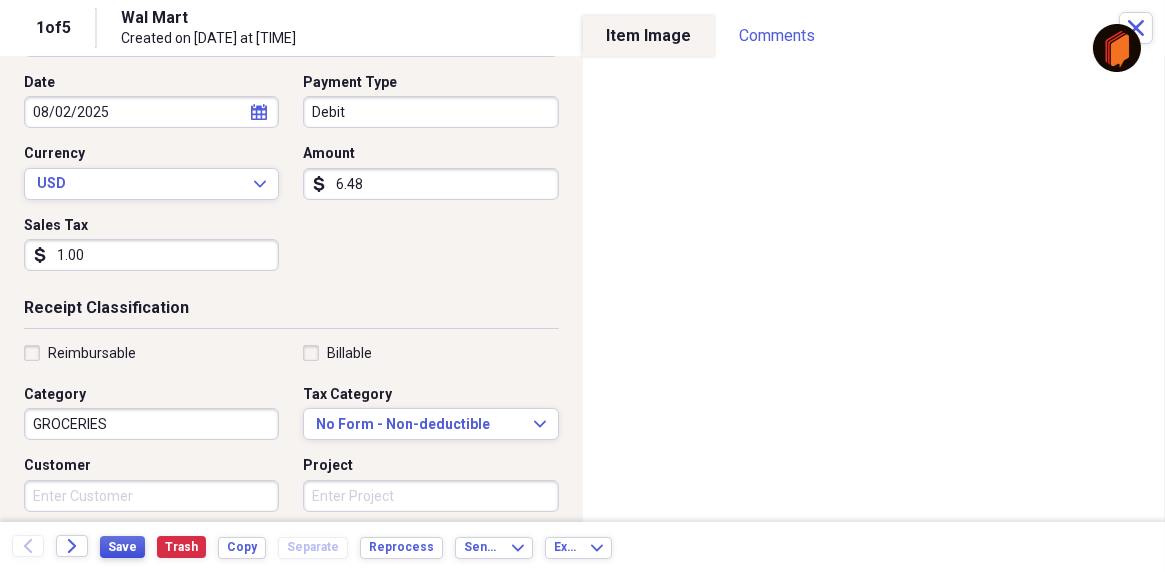 click on "Save" at bounding box center (122, 547) 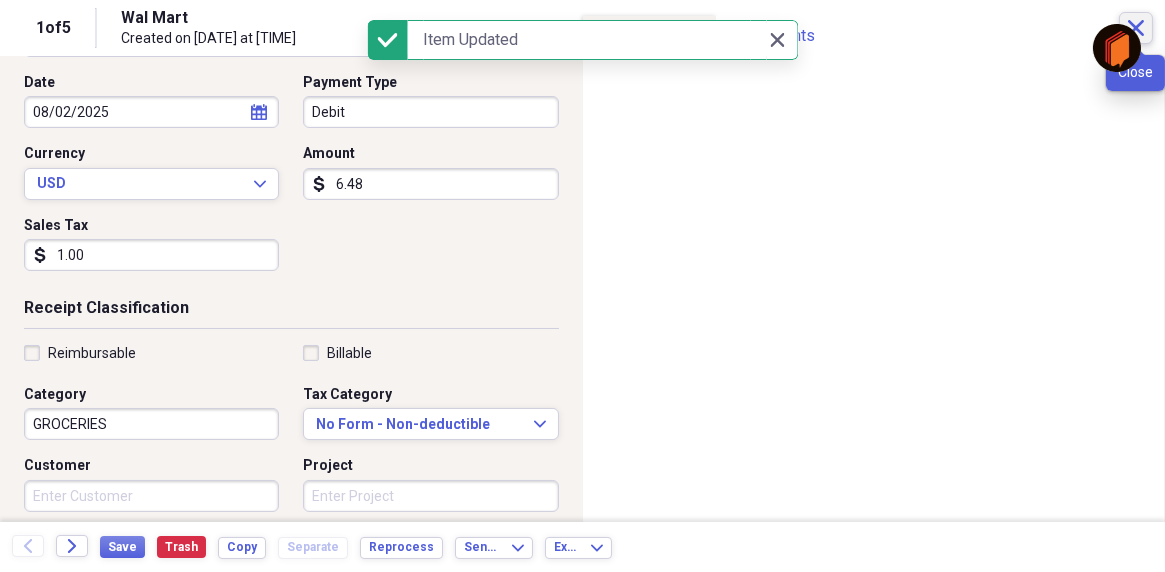 click 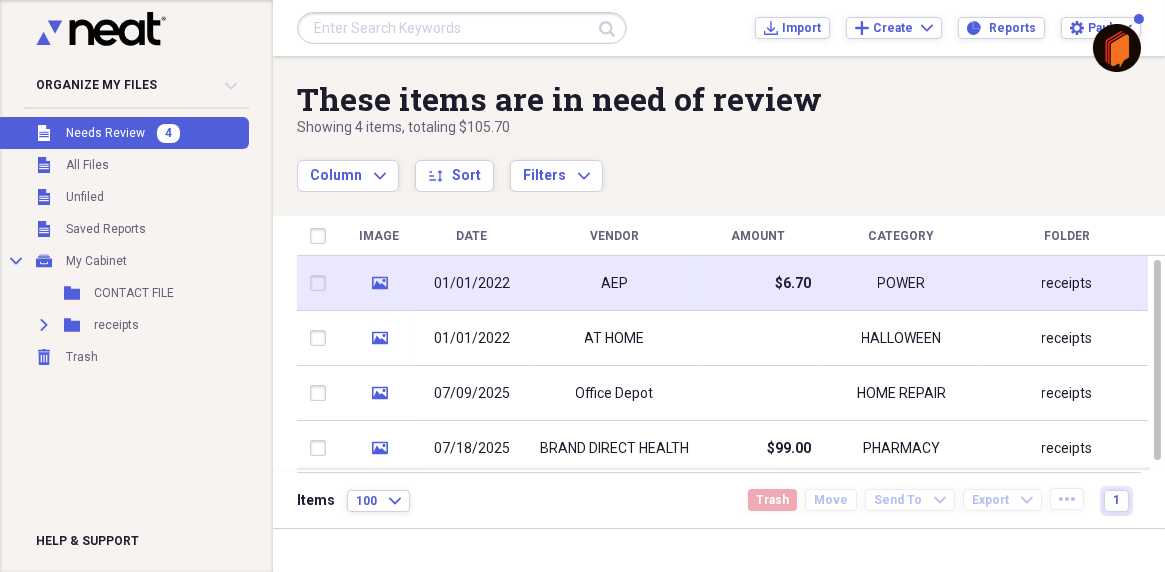 click on "AEP" at bounding box center [614, 283] 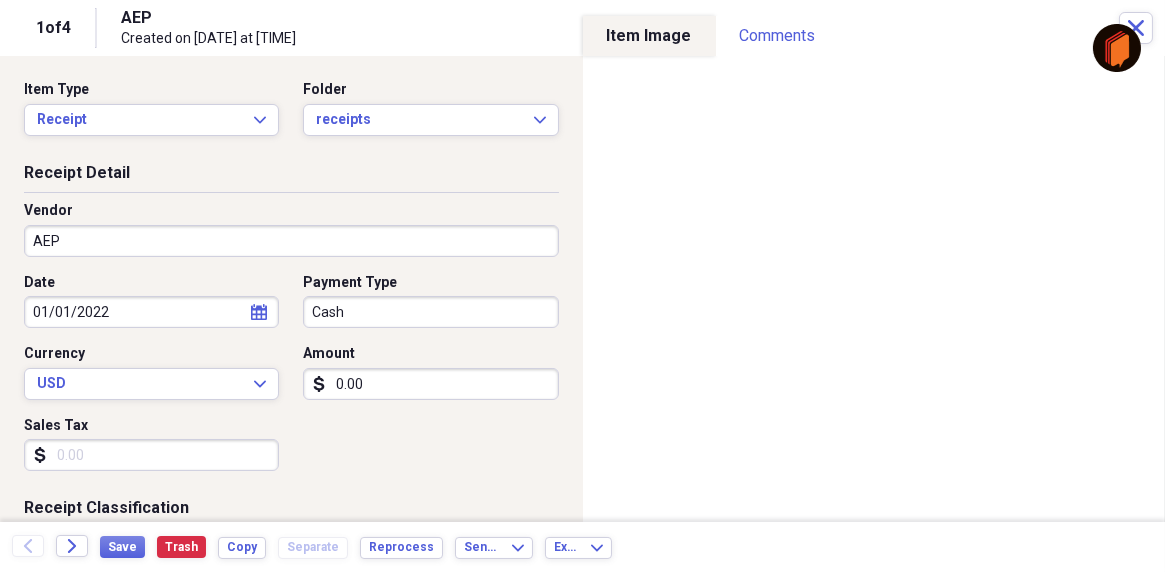 scroll, scrollTop: 200, scrollLeft: 0, axis: vertical 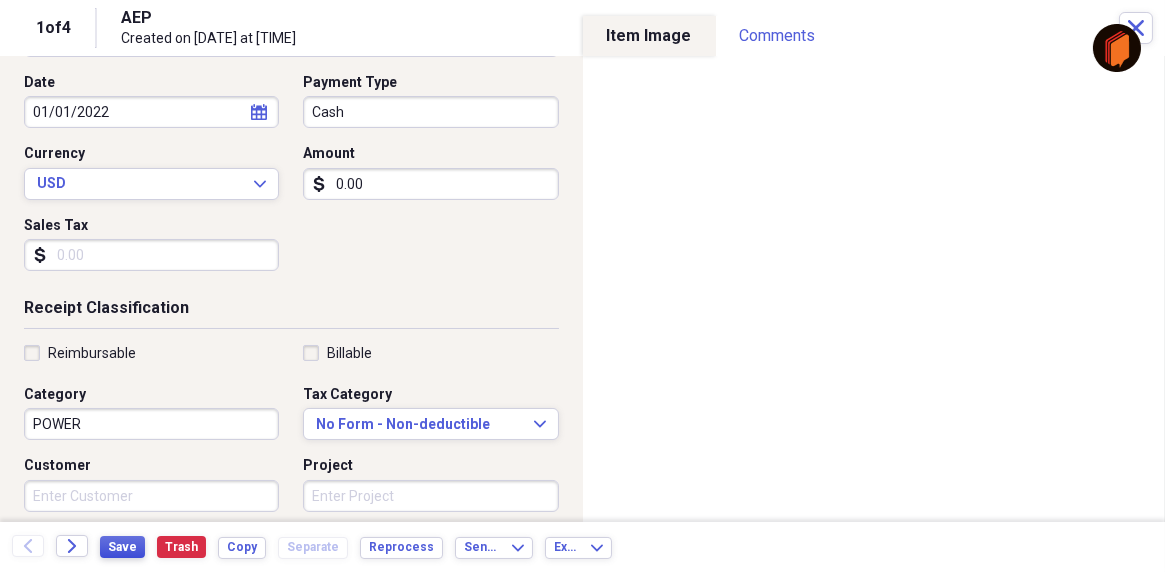 type on "0.00" 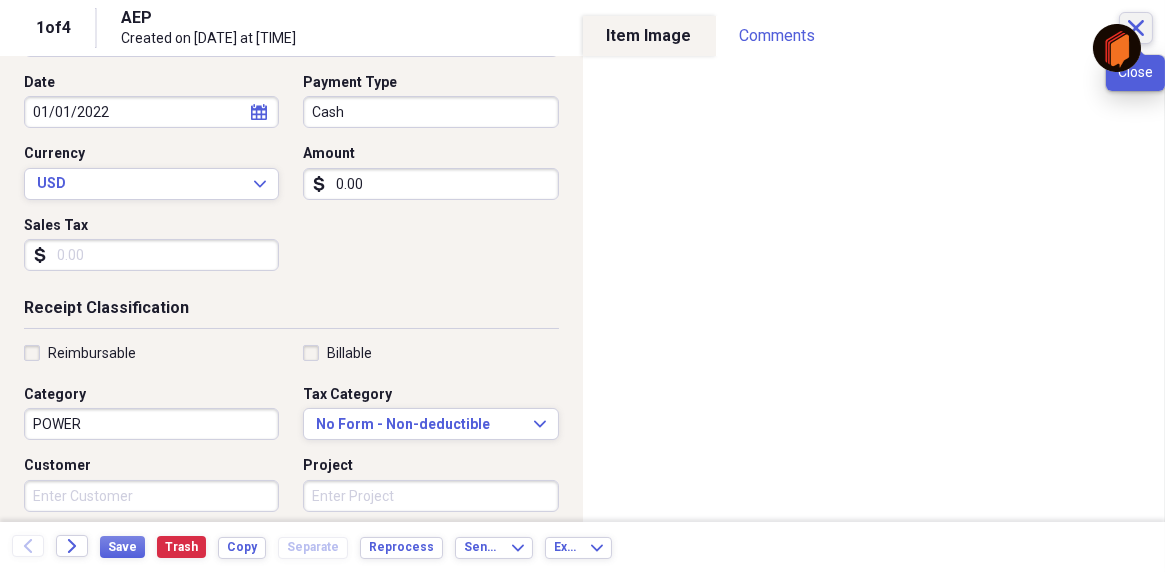 click on "Close" 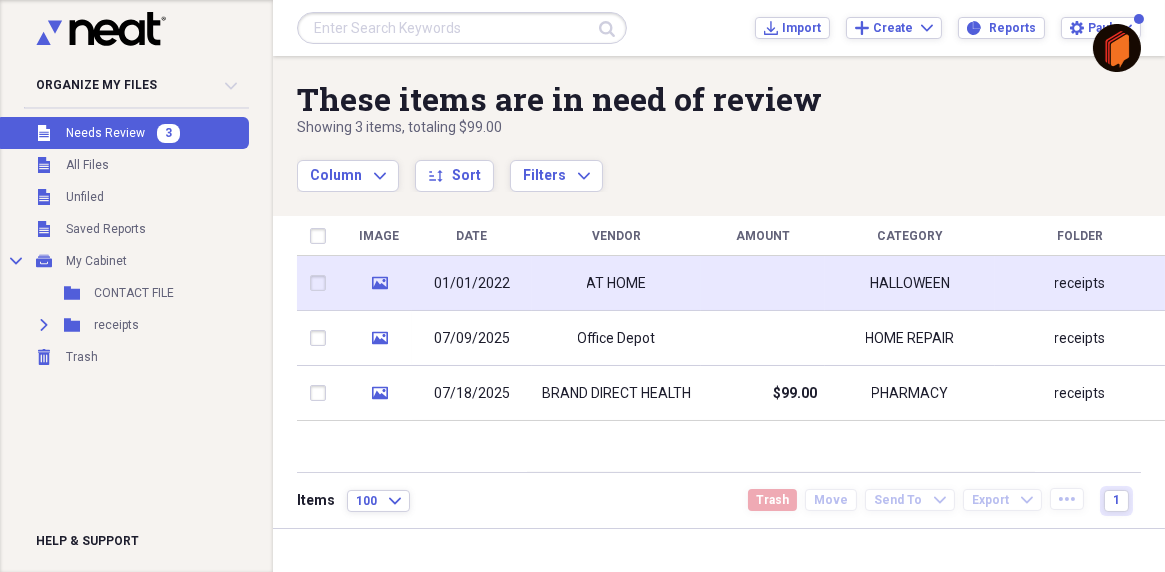 click on "AT HOME" at bounding box center (616, 283) 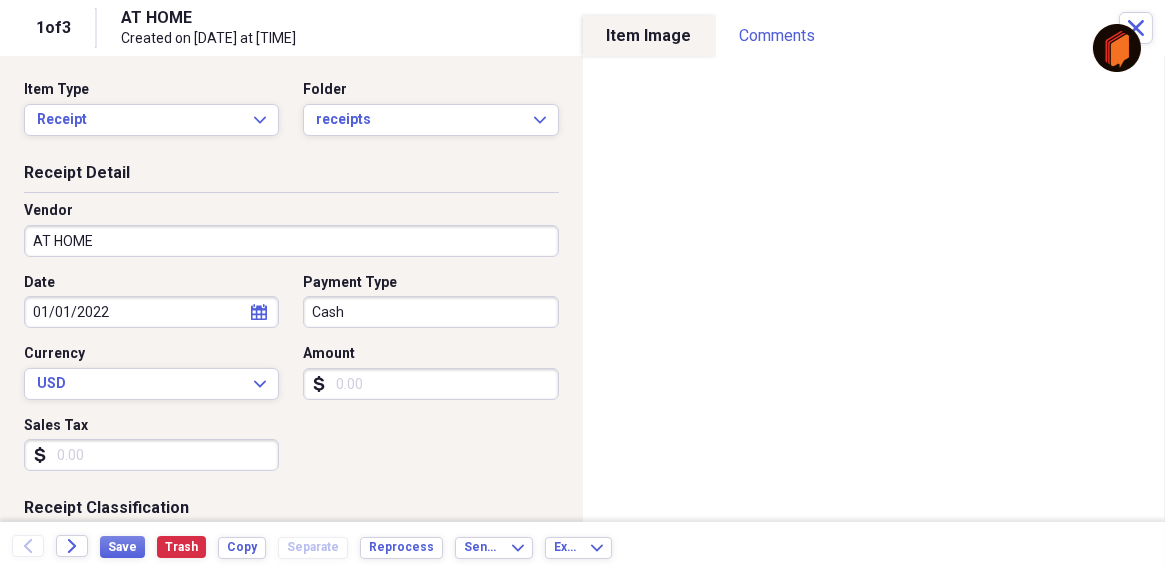 click on "Receipt Detail Vendor AT HOME Date [DATE] calendar Calendar Payment Type Cash Currency USD Expand Amount dollar-sign Sales Tax dollar-sign" at bounding box center (291, 330) 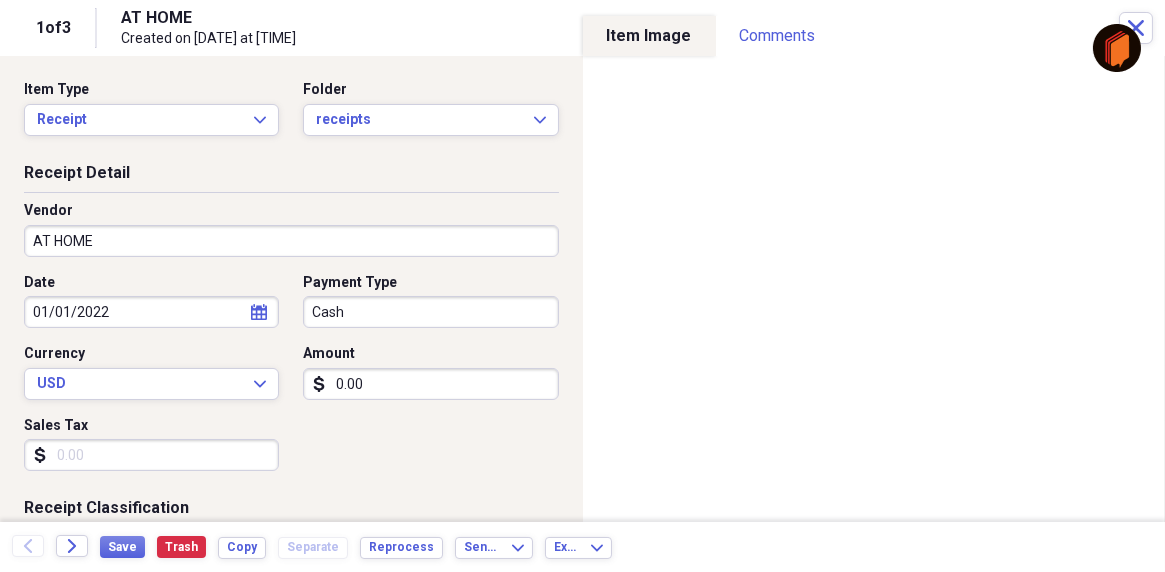 type on "0.00" 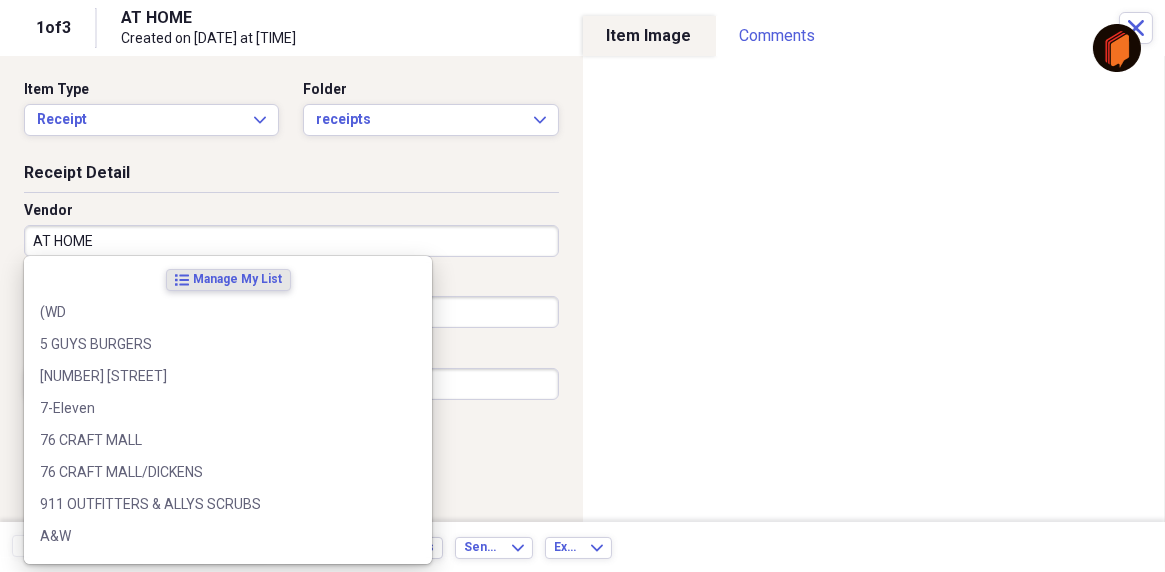 click on "AT HOME" at bounding box center [291, 241] 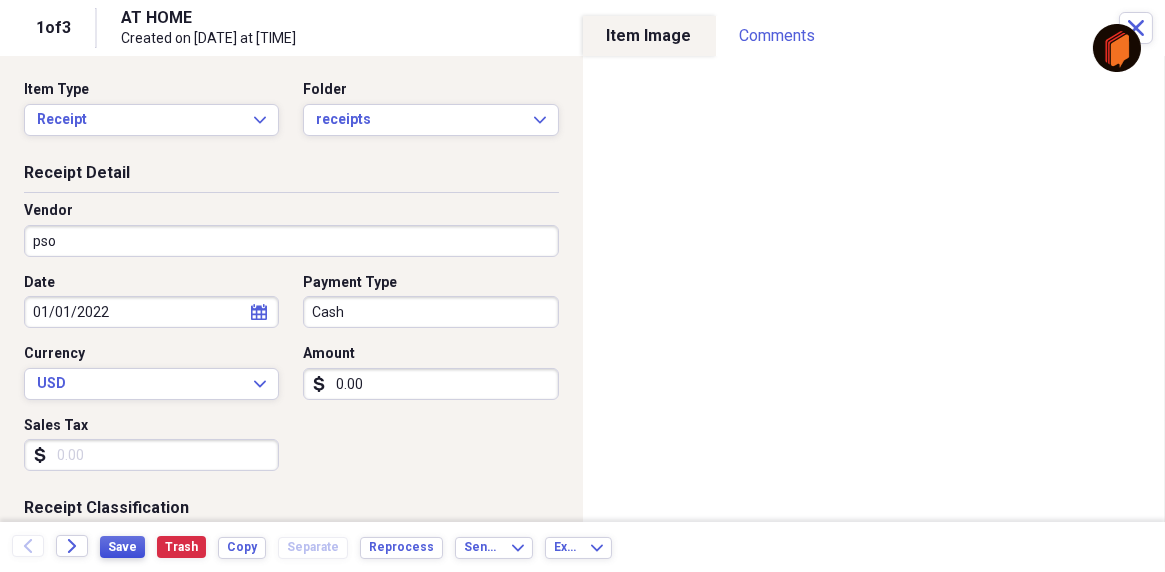 type on "pso" 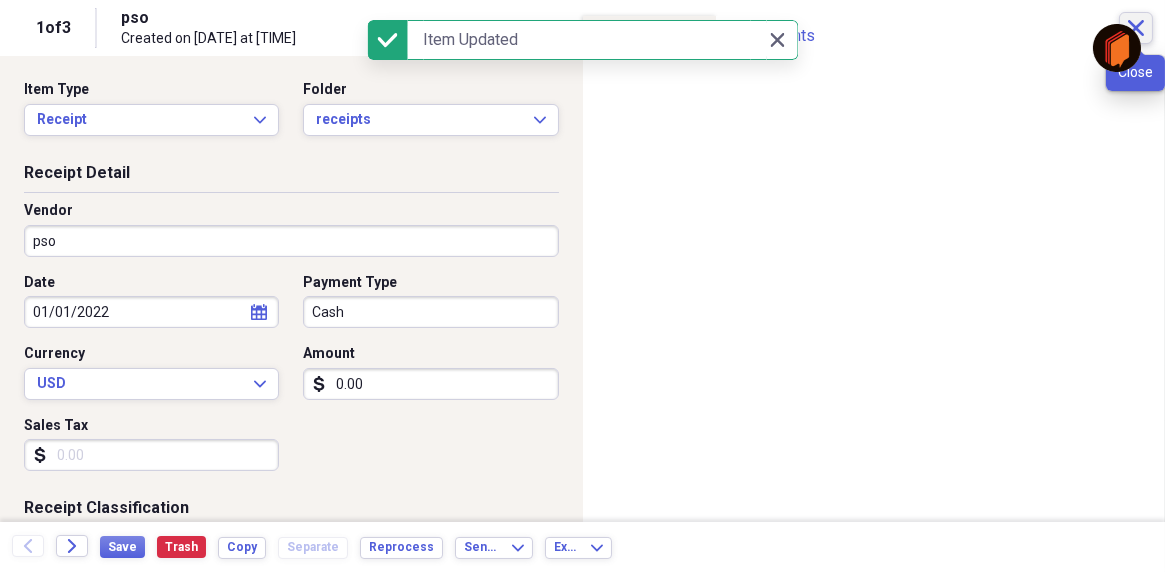 click on "Close" at bounding box center [1136, 28] 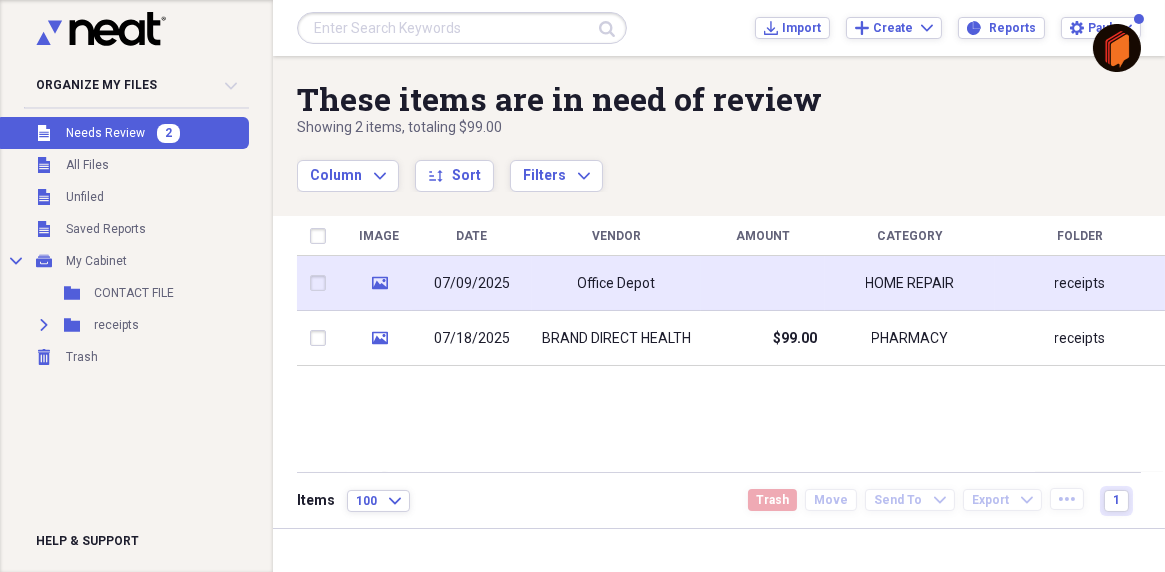 click on "Office Depot" at bounding box center (617, 284) 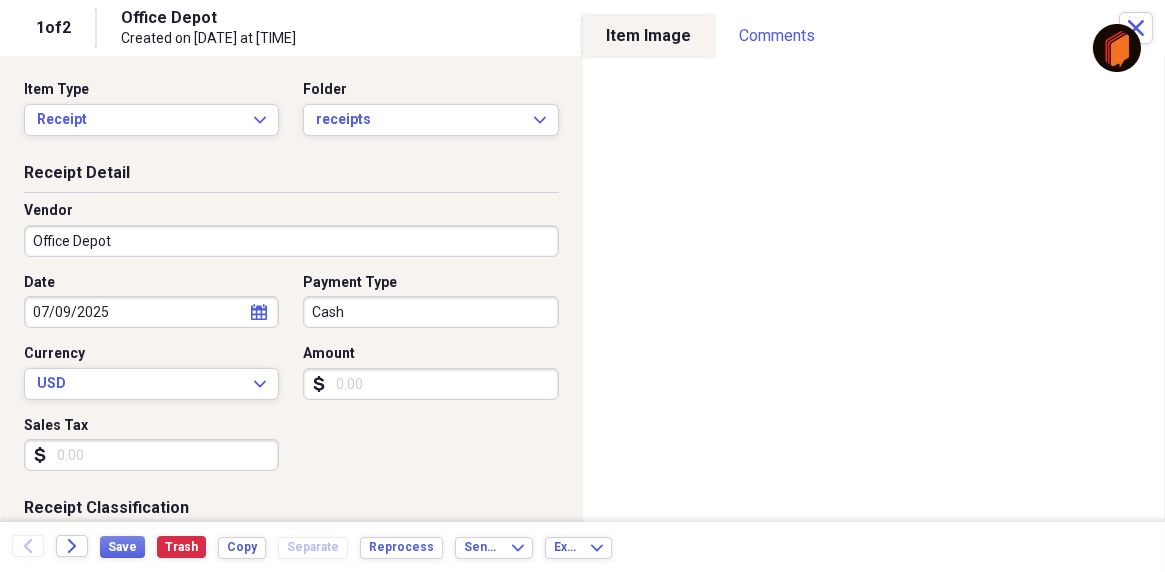 click on "Amount" at bounding box center [430, 384] 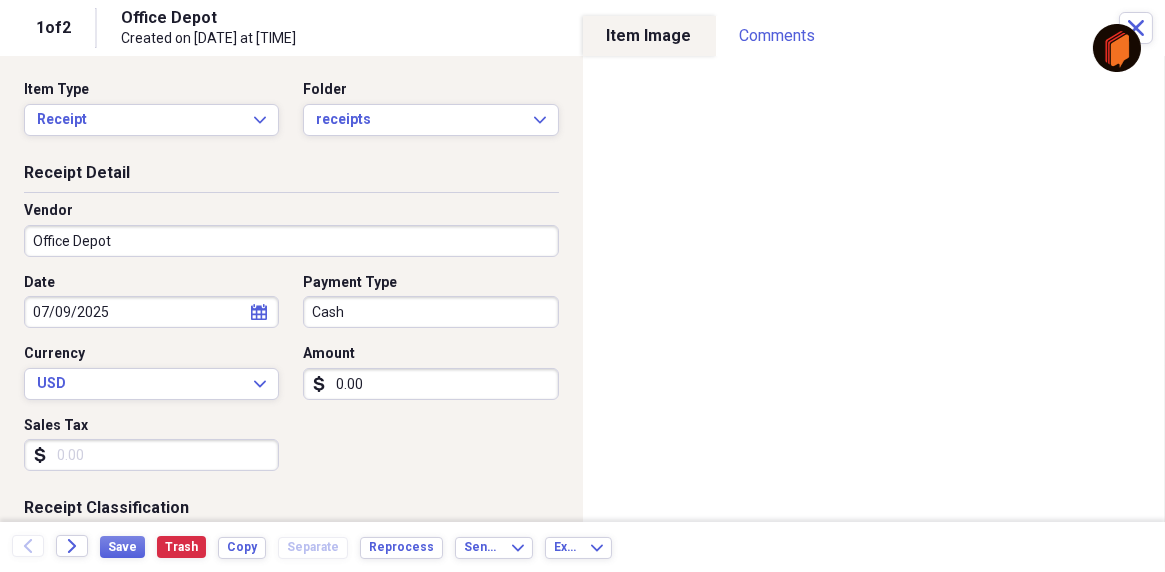 scroll, scrollTop: 200, scrollLeft: 0, axis: vertical 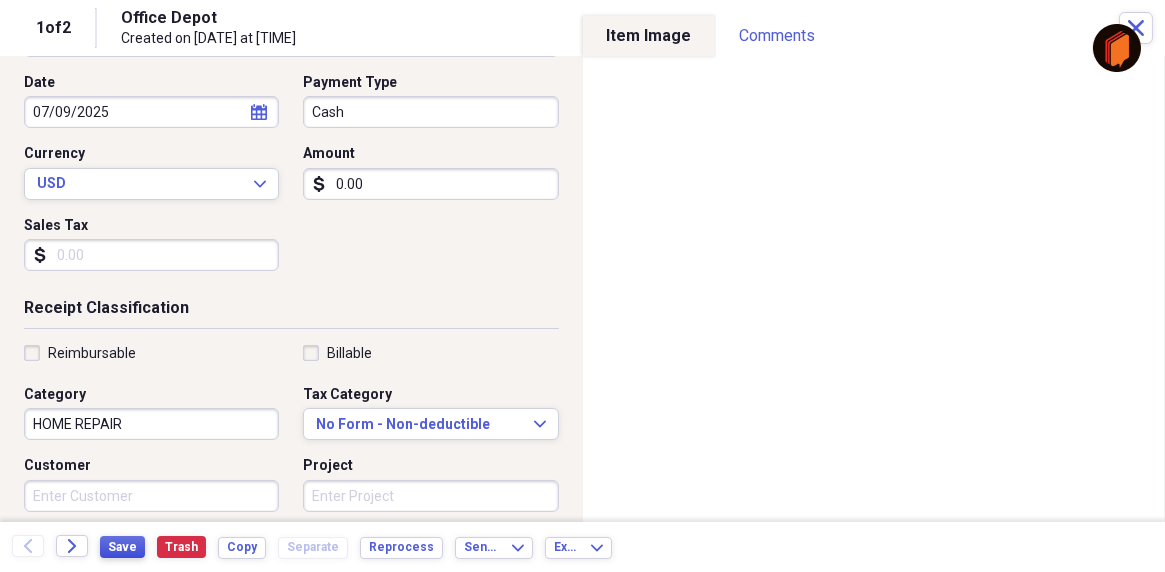 type on "0.00" 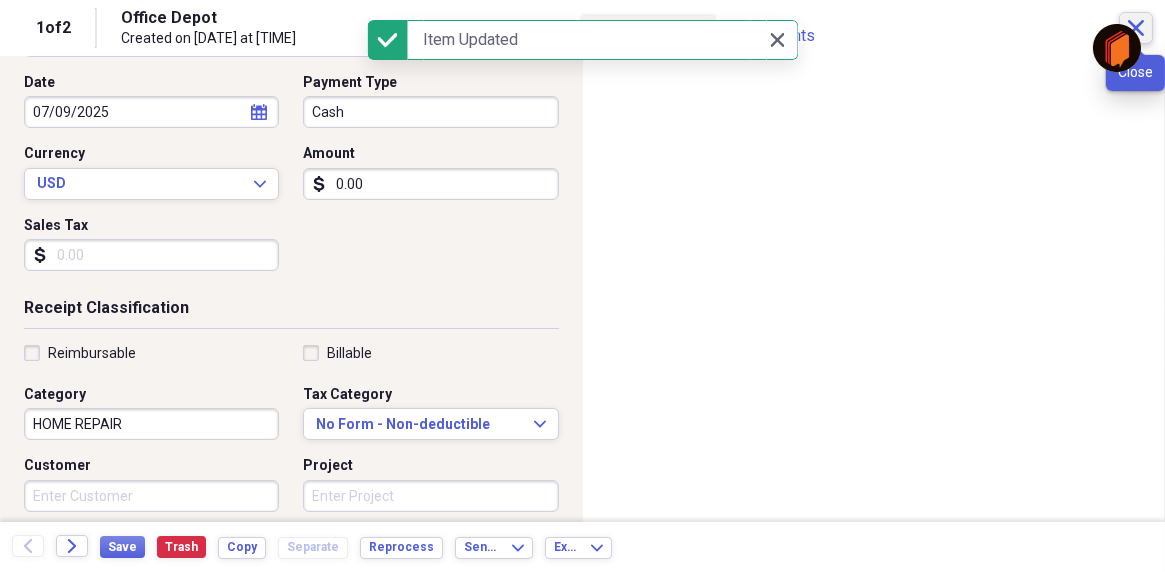 click on "Close" at bounding box center [1136, 28] 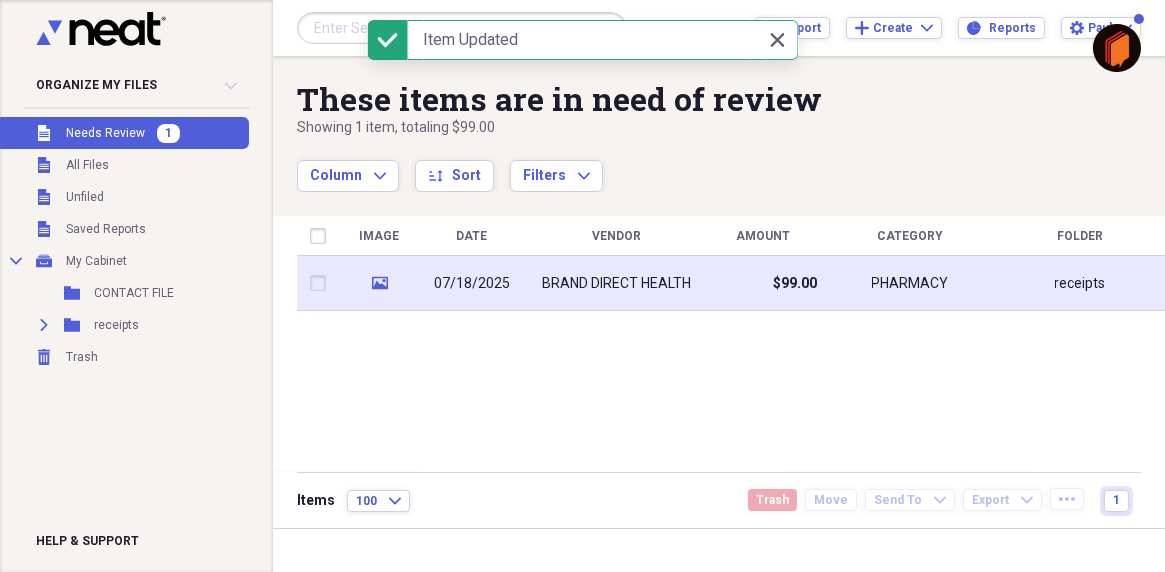 click on "BRAND DIRECT HEALTH" at bounding box center [616, 284] 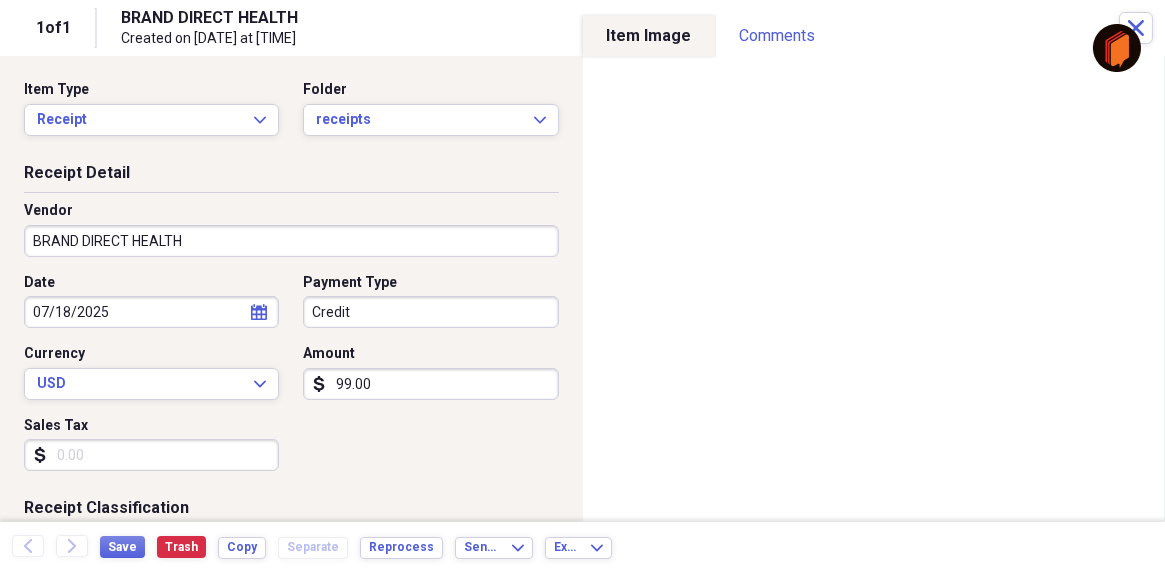 scroll, scrollTop: 200, scrollLeft: 0, axis: vertical 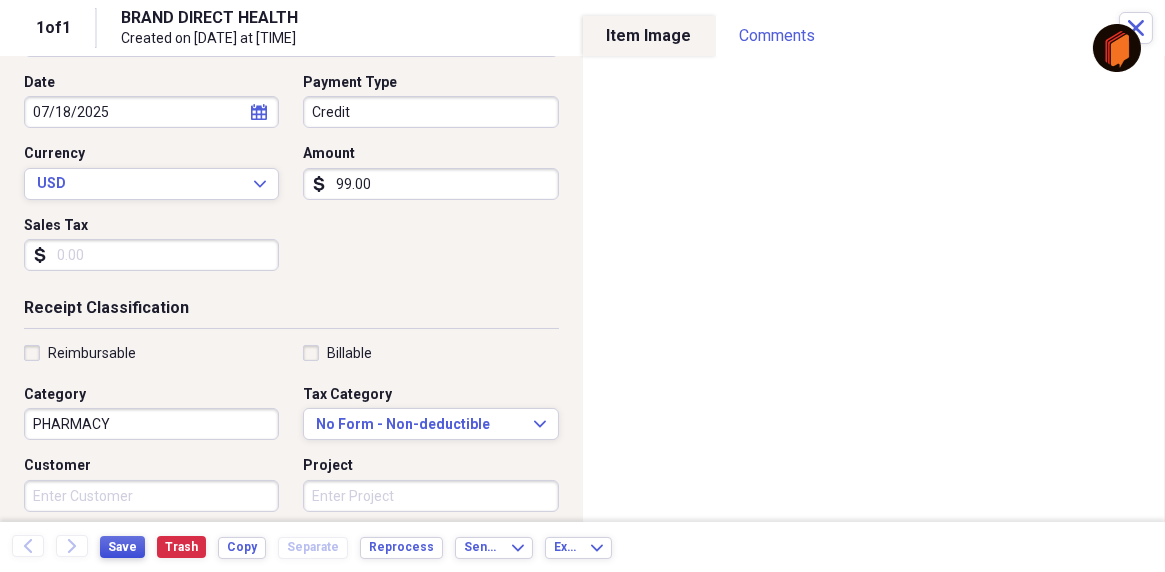 click on "Save" at bounding box center [122, 547] 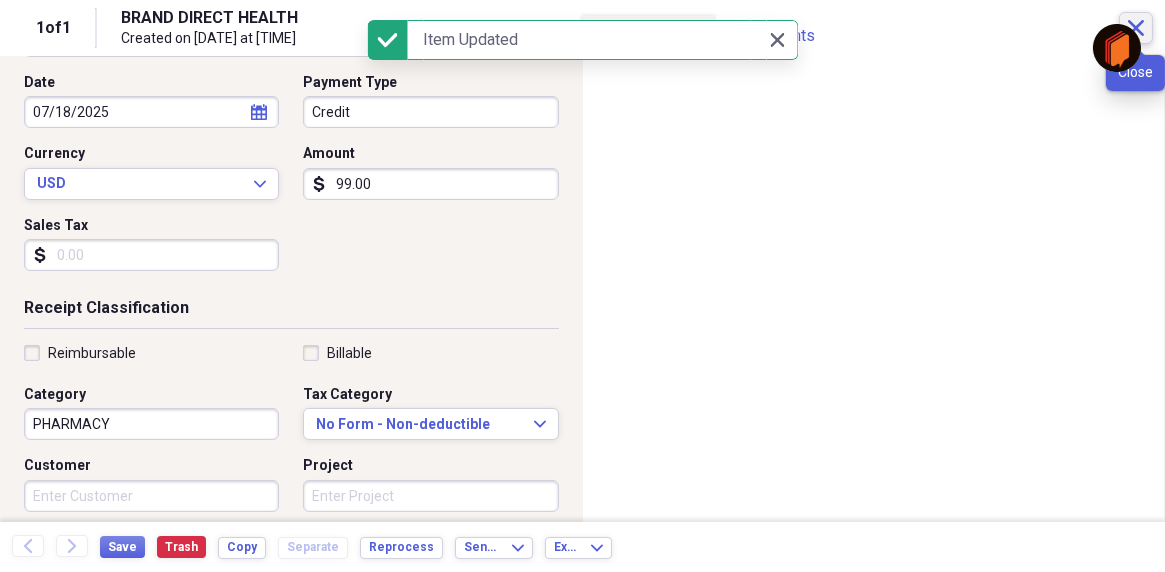 click on "Close" 